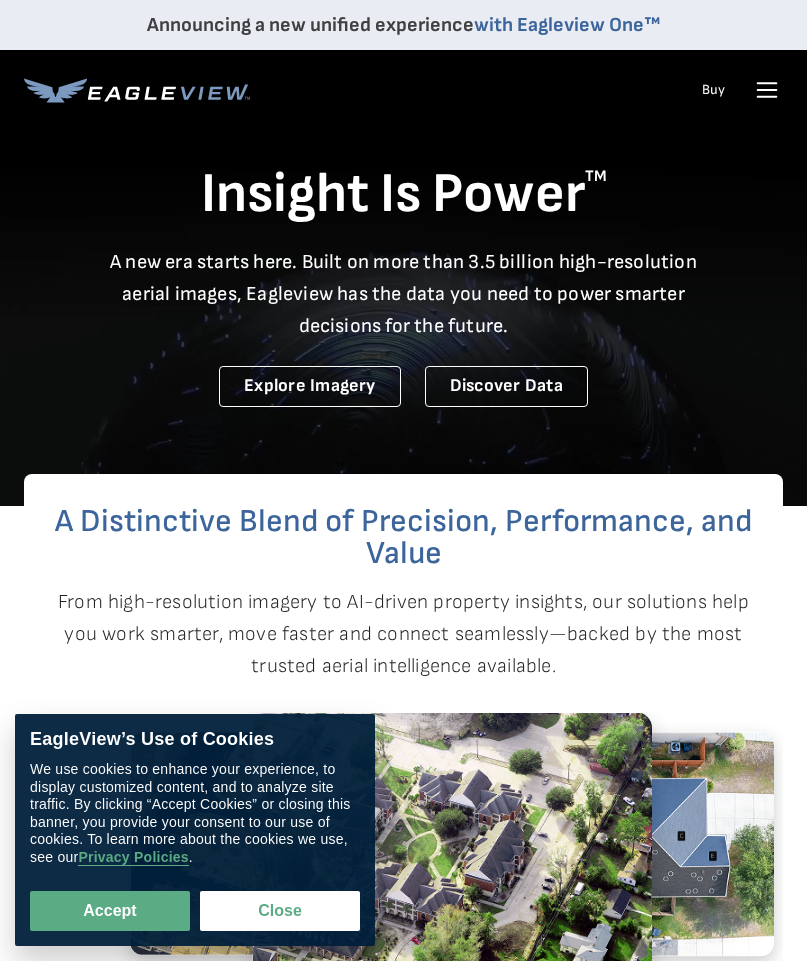 scroll, scrollTop: 0, scrollLeft: 0, axis: both 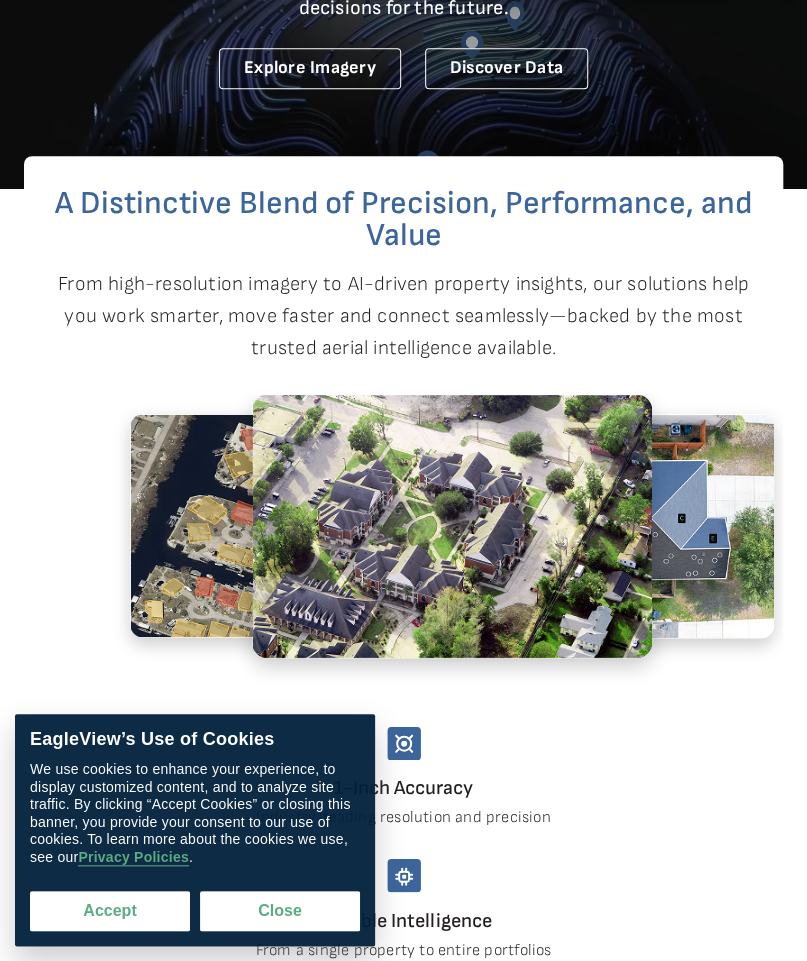 click on "Accept" at bounding box center [110, 911] 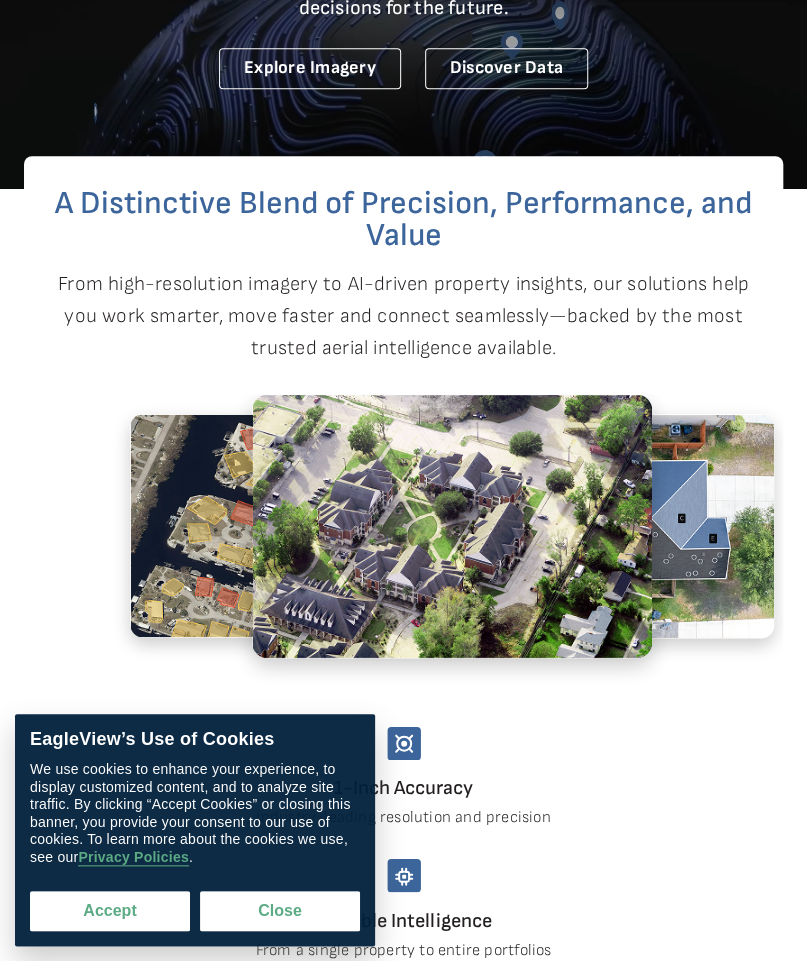 checkbox on "true" 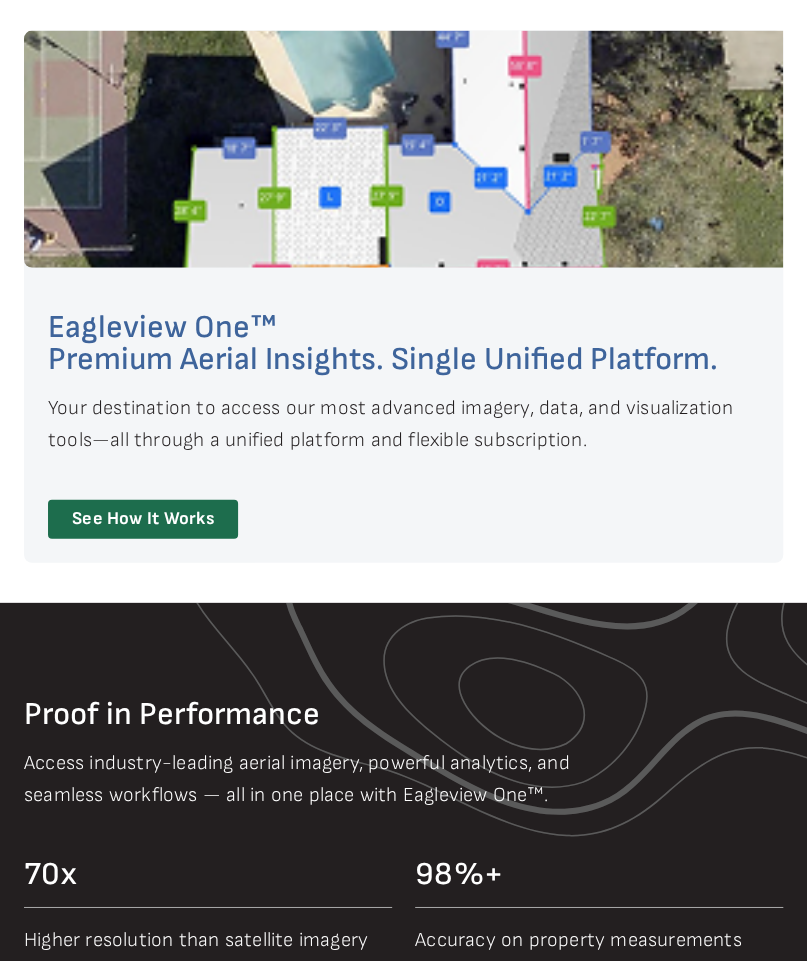 scroll, scrollTop: 1442, scrollLeft: 0, axis: vertical 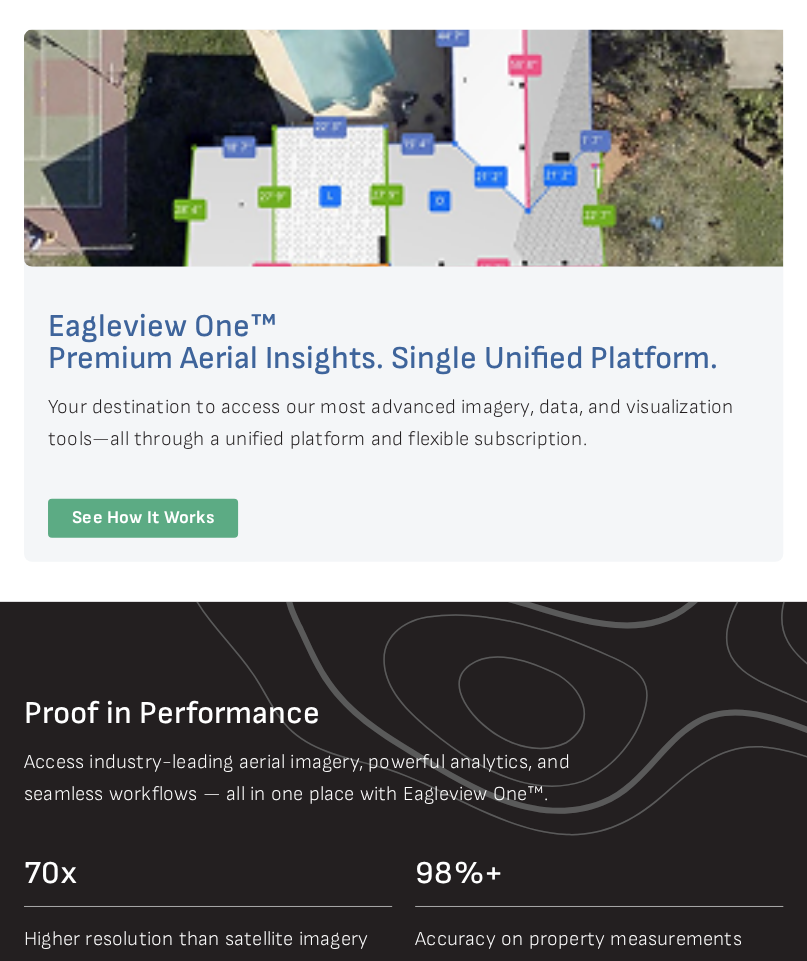click on "See How It Works" at bounding box center [143, 518] 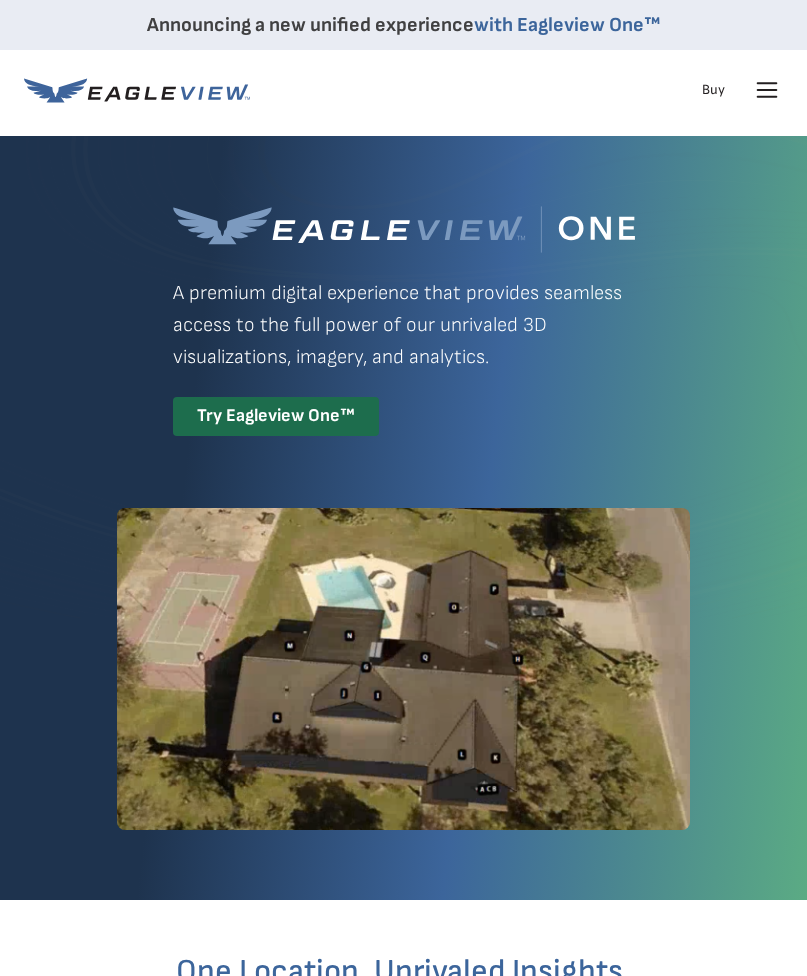 scroll, scrollTop: 0, scrollLeft: 0, axis: both 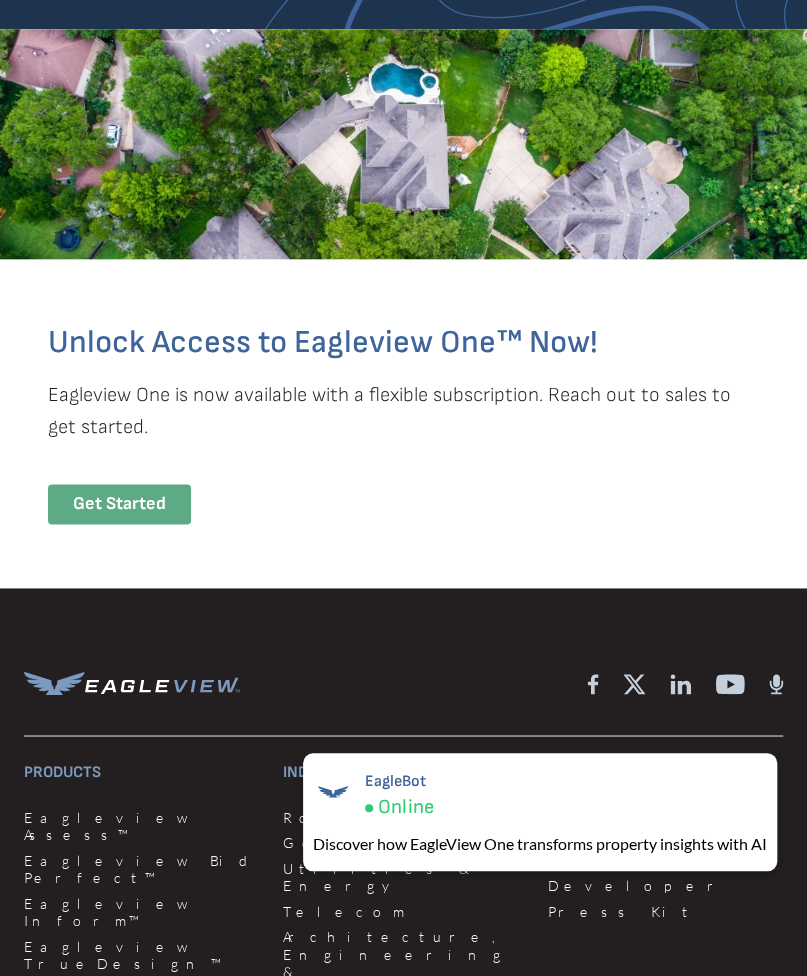 click on "Get Started" at bounding box center (119, 504) 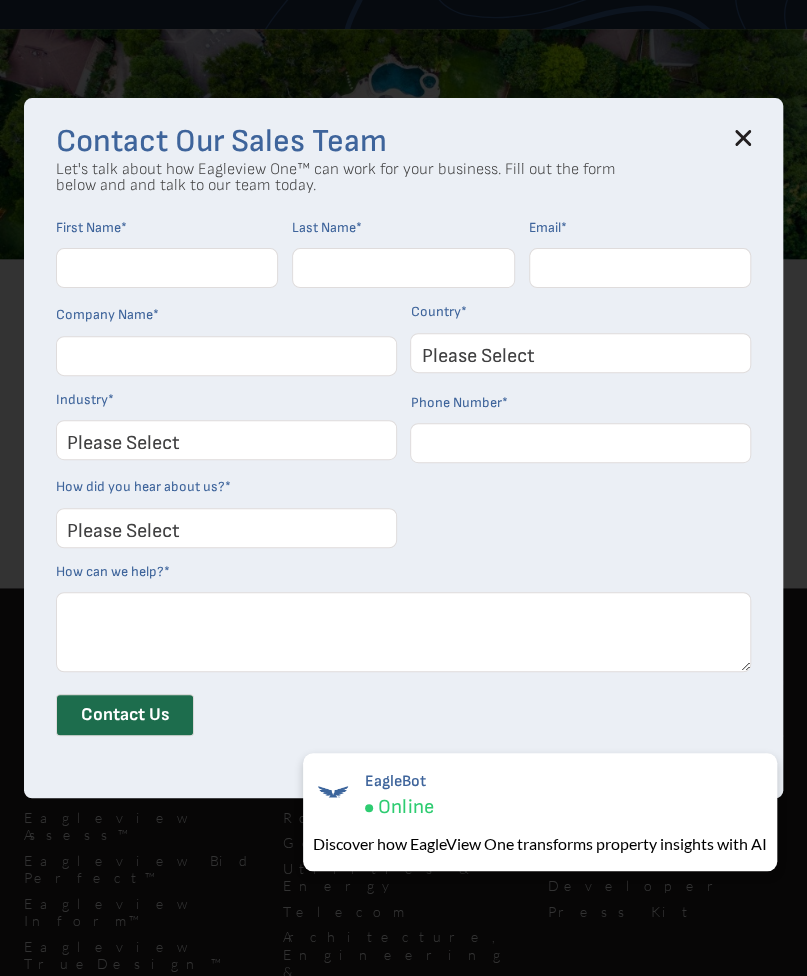 click on "First Name *" at bounding box center (167, 268) 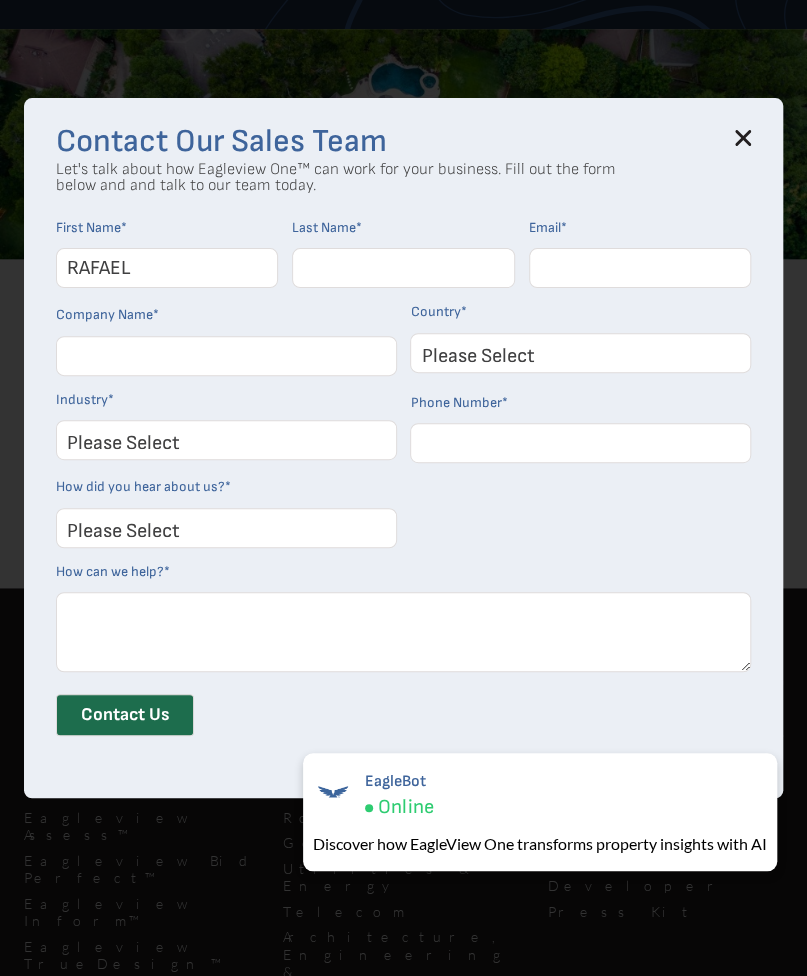 type on "RAFAEL" 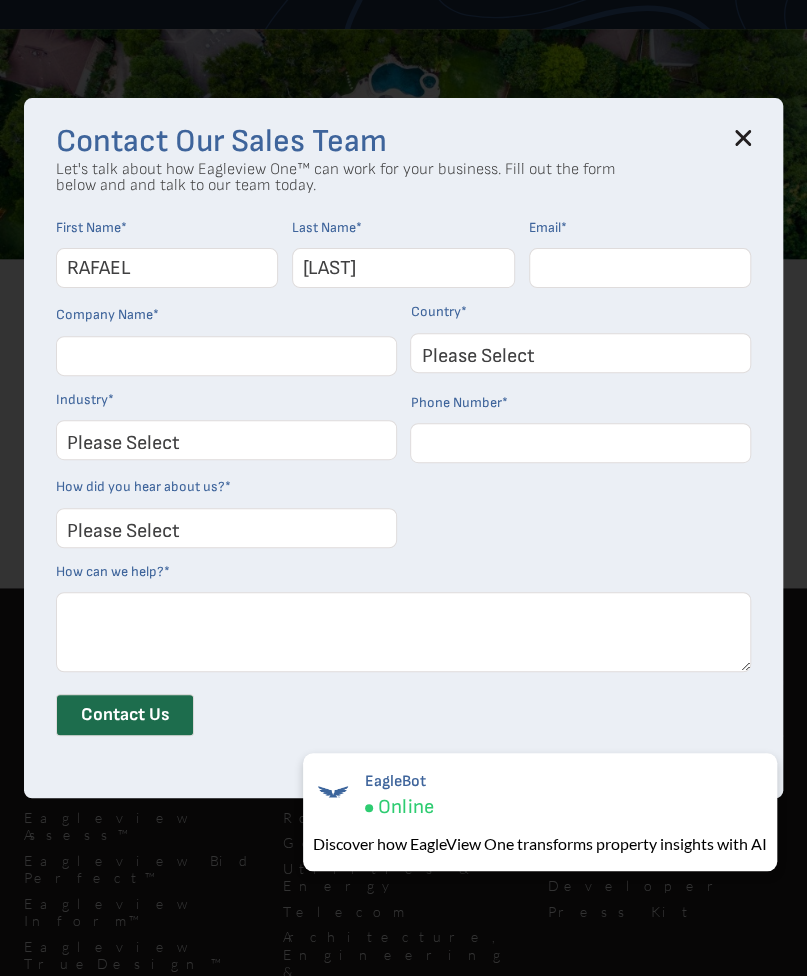 type on "DELGADO" 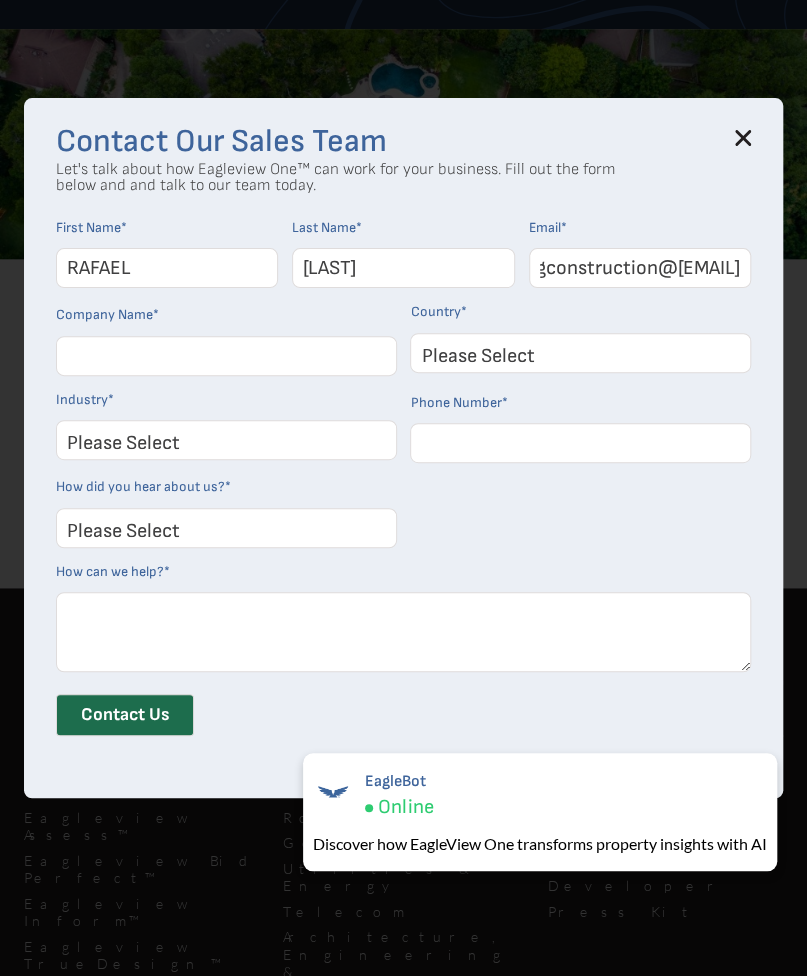 scroll, scrollTop: 0, scrollLeft: 110, axis: horizontal 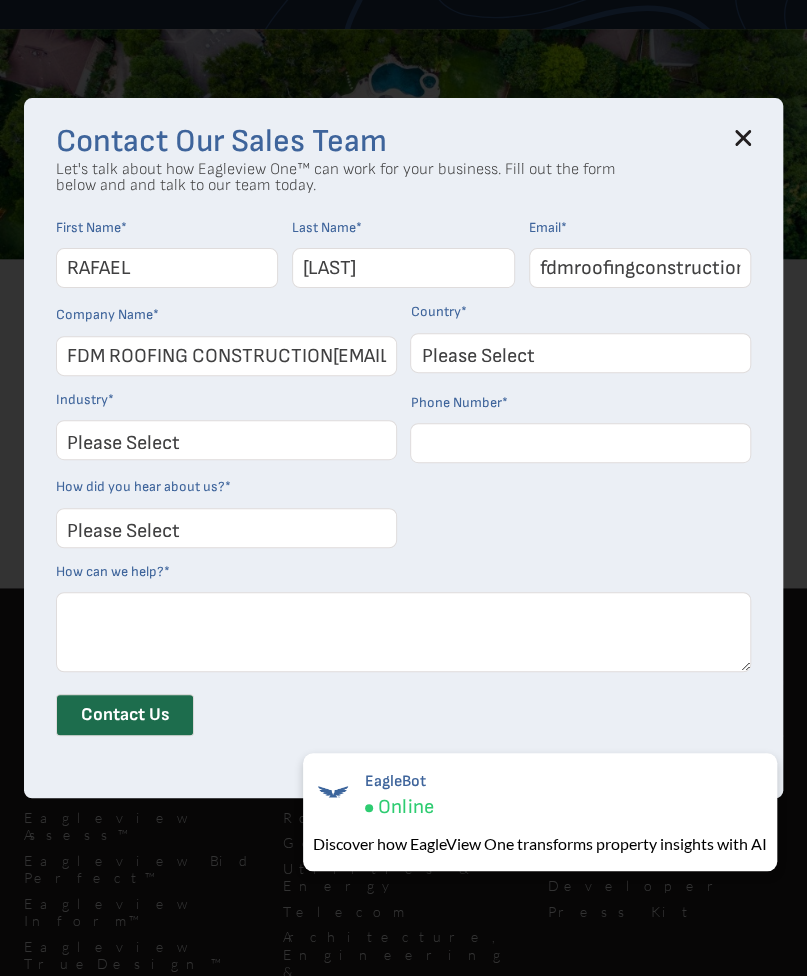 type on "FDM ROOFING CONSTRUCTION" 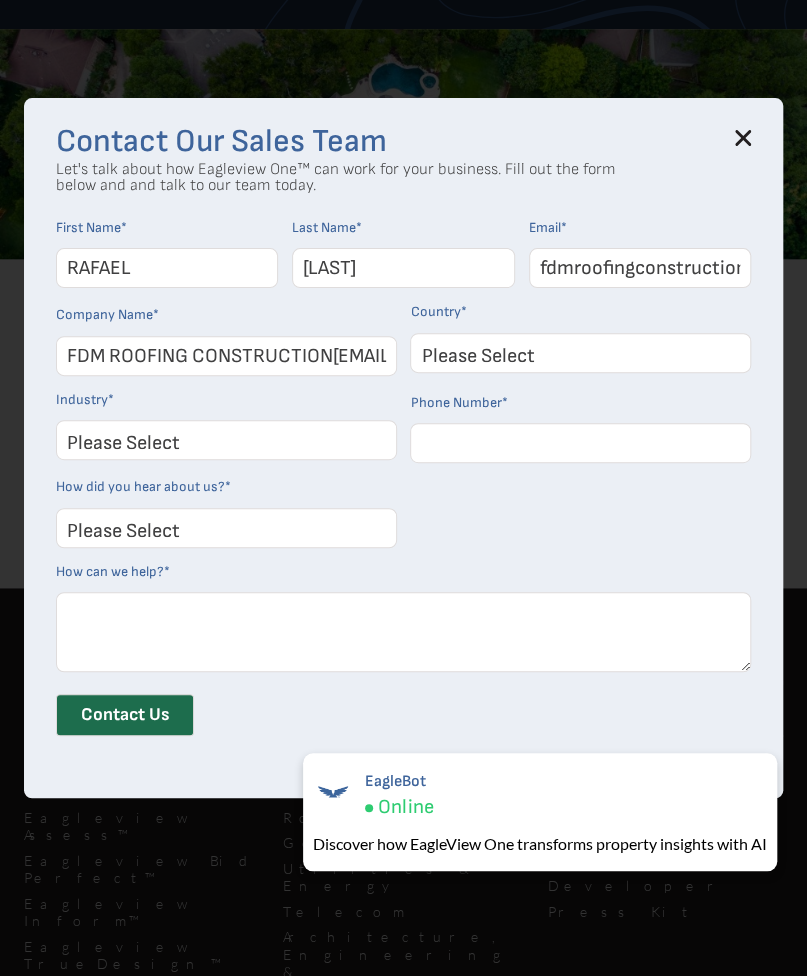 click on "Please Select United States Canada Australia India United Kingdom Other Aruba Czechia Guam" at bounding box center [580, 353] 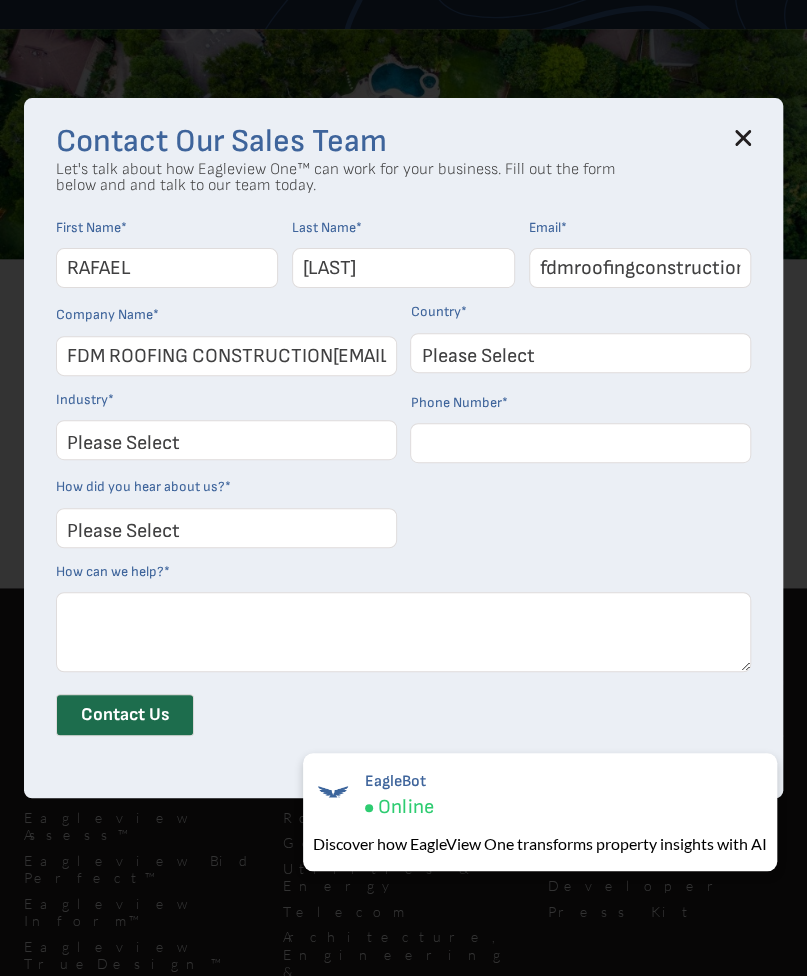 select on "United States" 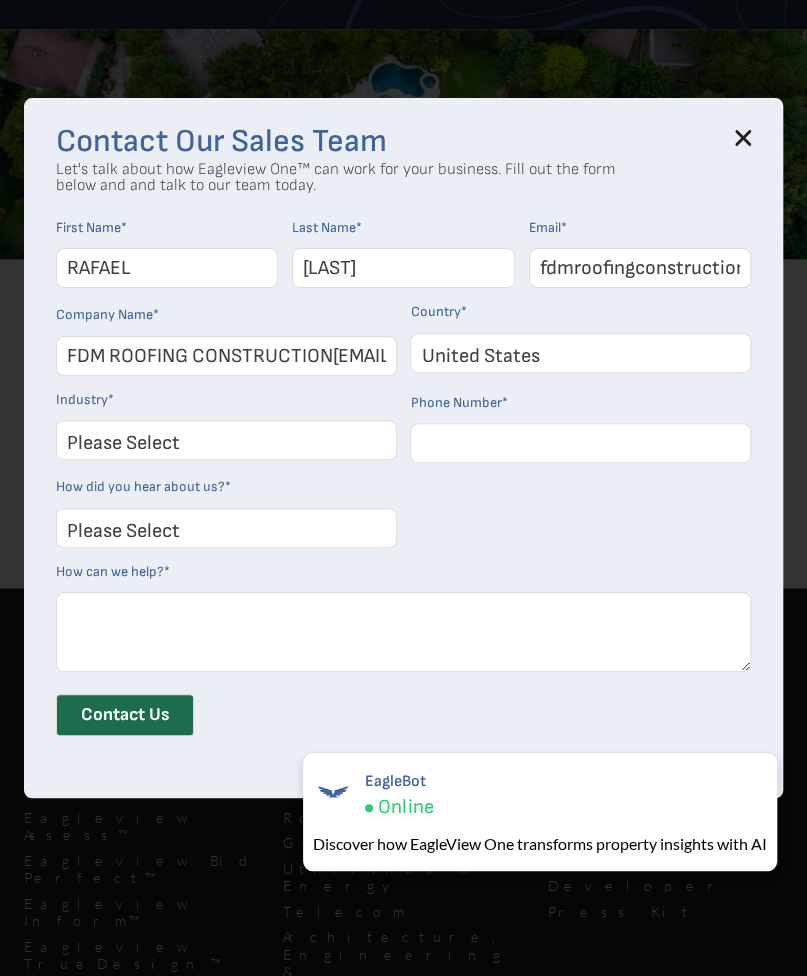 click on "Please Select United States Canada Australia India United Kingdom Other Aruba Czechia Guam" at bounding box center (580, 353) 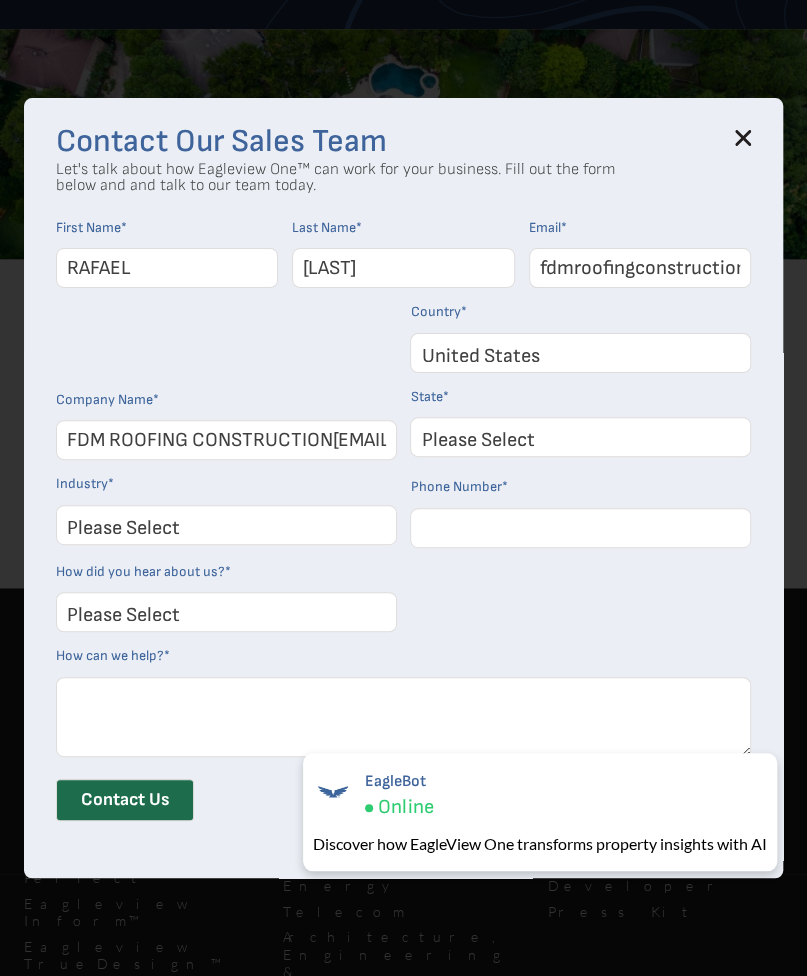 click on "Please Select Alabama Alaska Alberta Arizona Arkansas British Columbia California Colorado Connecticut Delaware District of Columbia Florida Georgia Guam Hawaii or American Samoa Idaho Illinois Indiana Iowa Kansas Kentucky Louisiana Maine Manitoba Maryland Massachusetts Michigan Minnesota Mississippi Missouri Montana Nebraska Nevada New Brunswick New Hampshire New Jersey New Mexico New York Newfoundland and Labrador North Carolina North Dakota Northern Mariana Islands Nova Scotia Nunavut Ohio Oklahoma Ontario Oregon Palau Pennsylvania Prince Edward Island Puerto Rico Quebec Rhode Island Saskatchewan South Carolina South Dakota Tennessee Texas Utah Vermont Virgin Islands Virginia Washington West Virginia Wisconsin Wyoming Yukon" at bounding box center (580, 437) 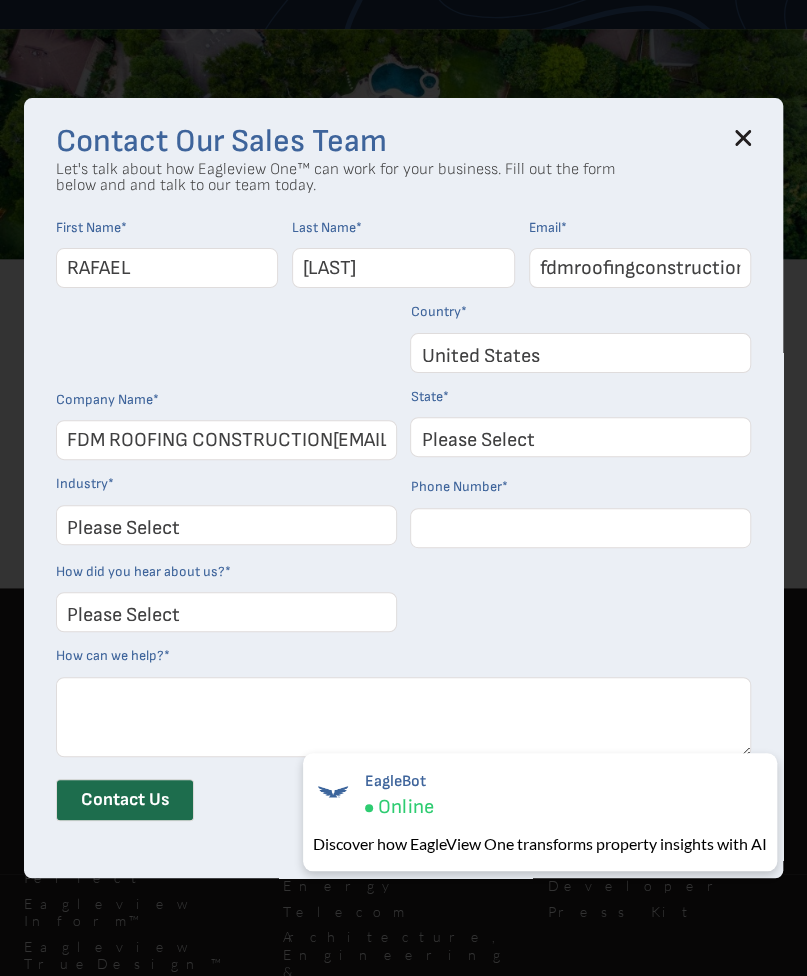 select on "Iowa" 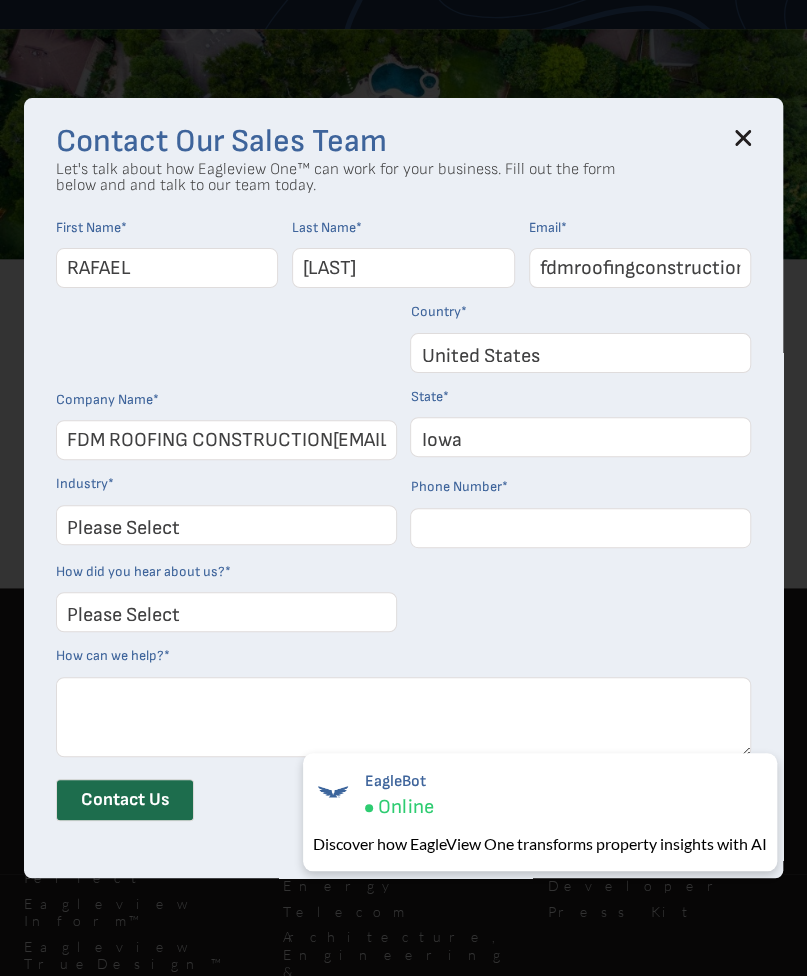 click on "Please Select Alabama Alaska Alberta Arizona Arkansas British Columbia California Colorado Connecticut Delaware District of Columbia Florida Georgia Guam Hawaii or American Samoa Idaho Illinois Indiana Iowa Kansas Kentucky Louisiana Maine Manitoba Maryland Massachusetts Michigan Minnesota Mississippi Missouri Montana Nebraska Nevada New Brunswick New Hampshire New Jersey New Mexico New York Newfoundland and Labrador North Carolina North Dakota Northern Mariana Islands Nova Scotia Nunavut Ohio Oklahoma Ontario Oregon Palau Pennsylvania Prince Edward Island Puerto Rico Quebec Rhode Island Saskatchewan South Carolina South Dakota Tennessee Texas Utah Vermont Virgin Islands Virginia Washington West Virginia Wisconsin Wyoming Yukon" at bounding box center (580, 437) 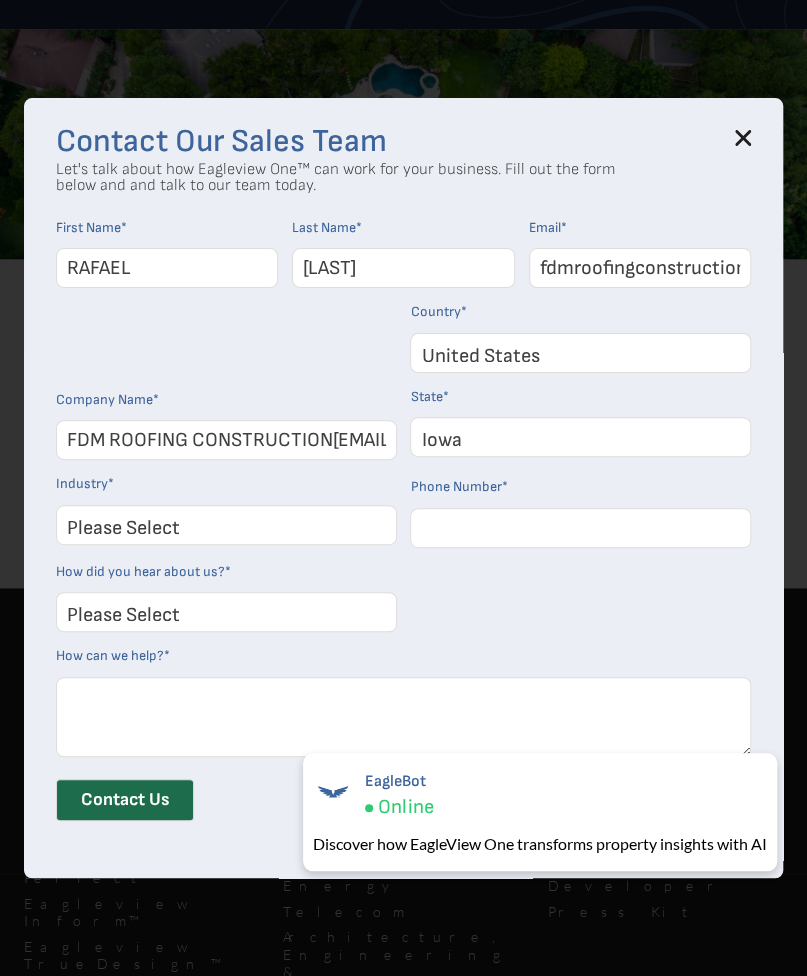 click on "Please Select Architects & Engineering Construction Electric/Gas Utilities Government Insurance Property Maintenance Real Estate Software and Technology Solar Telecommunications Other" at bounding box center [226, 525] 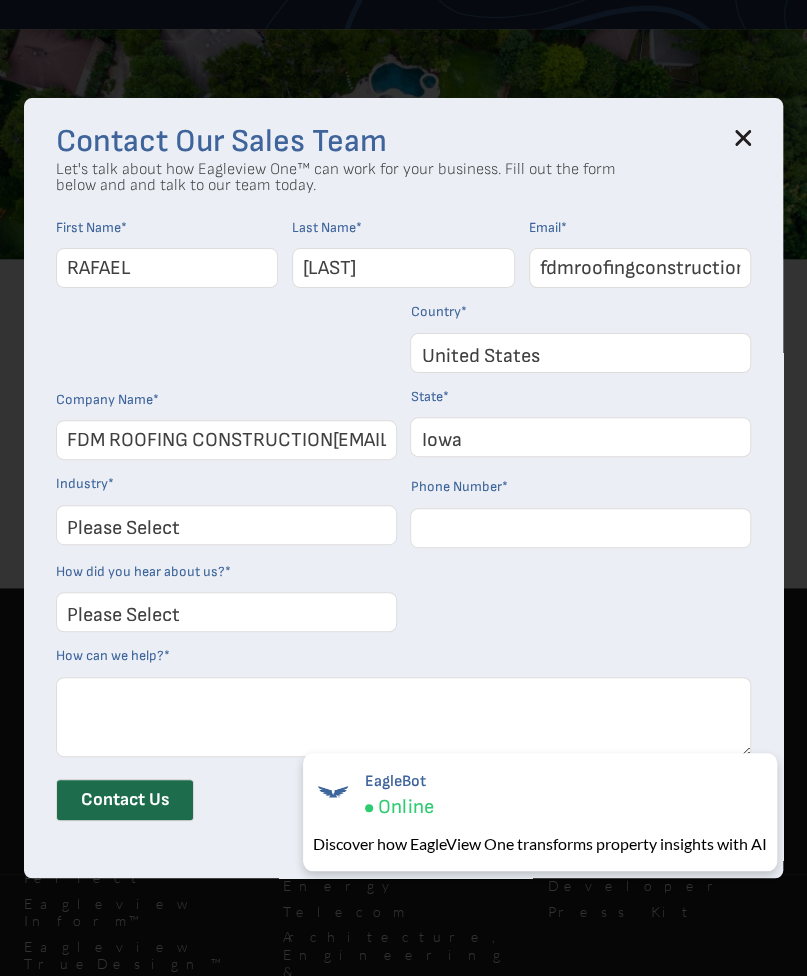 select on "Construction" 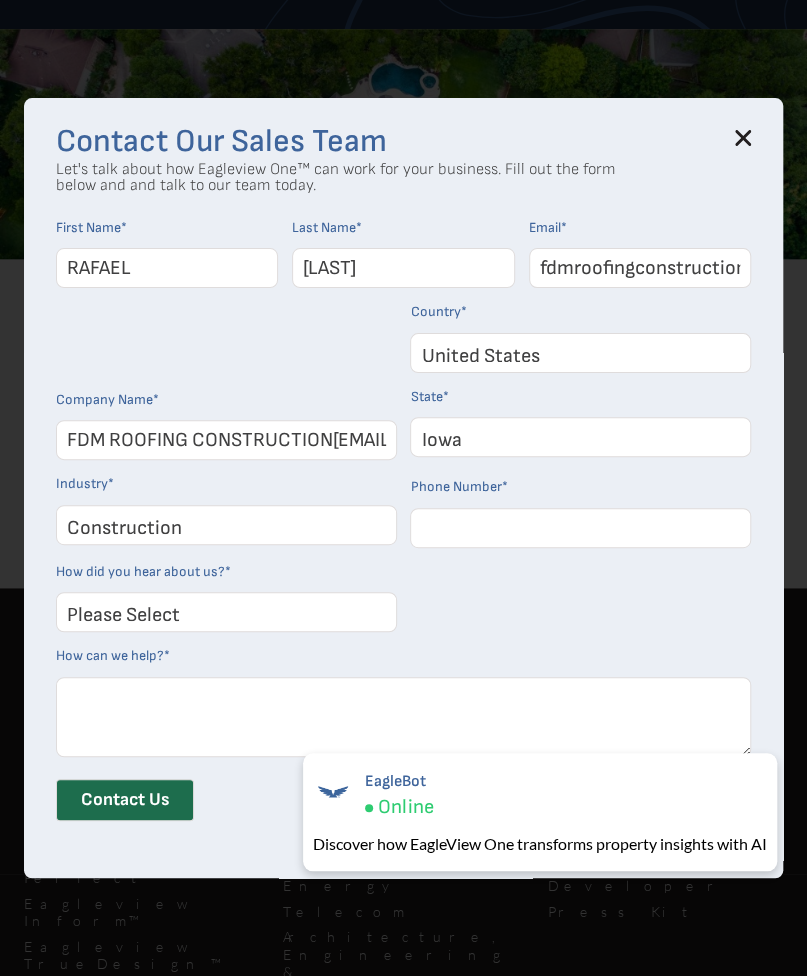click on "Please Select Architects & Engineering Construction Electric/Gas Utilities Government Insurance Property Maintenance Real Estate Software and Technology Solar Telecommunications Other" at bounding box center (226, 525) 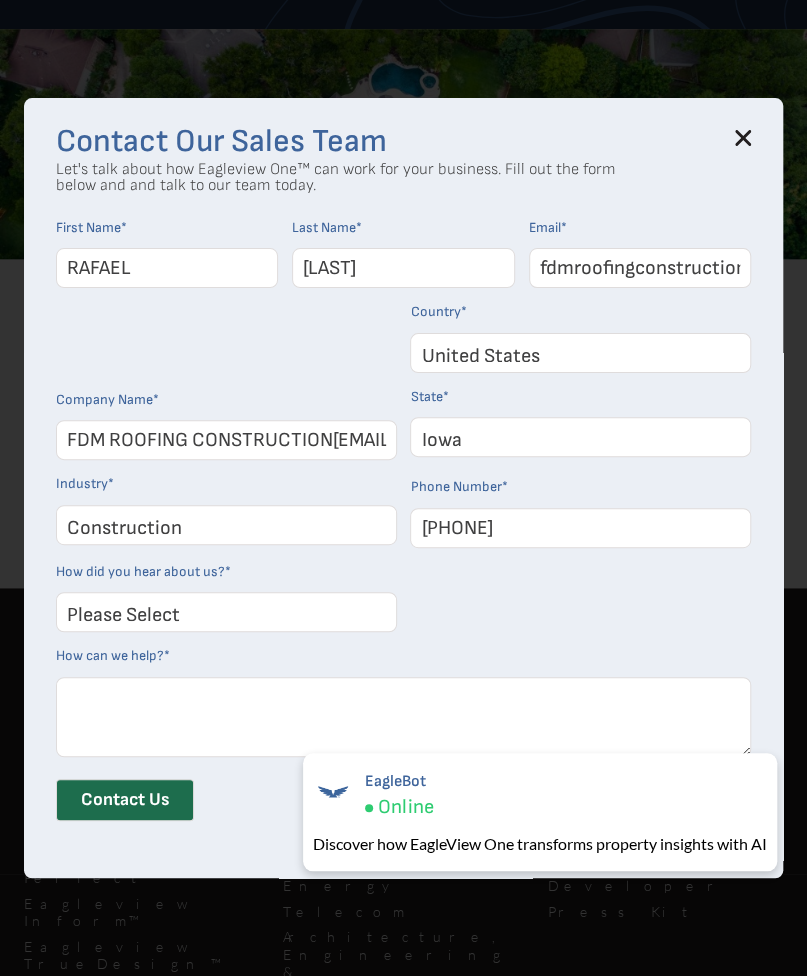 type on "3193401765" 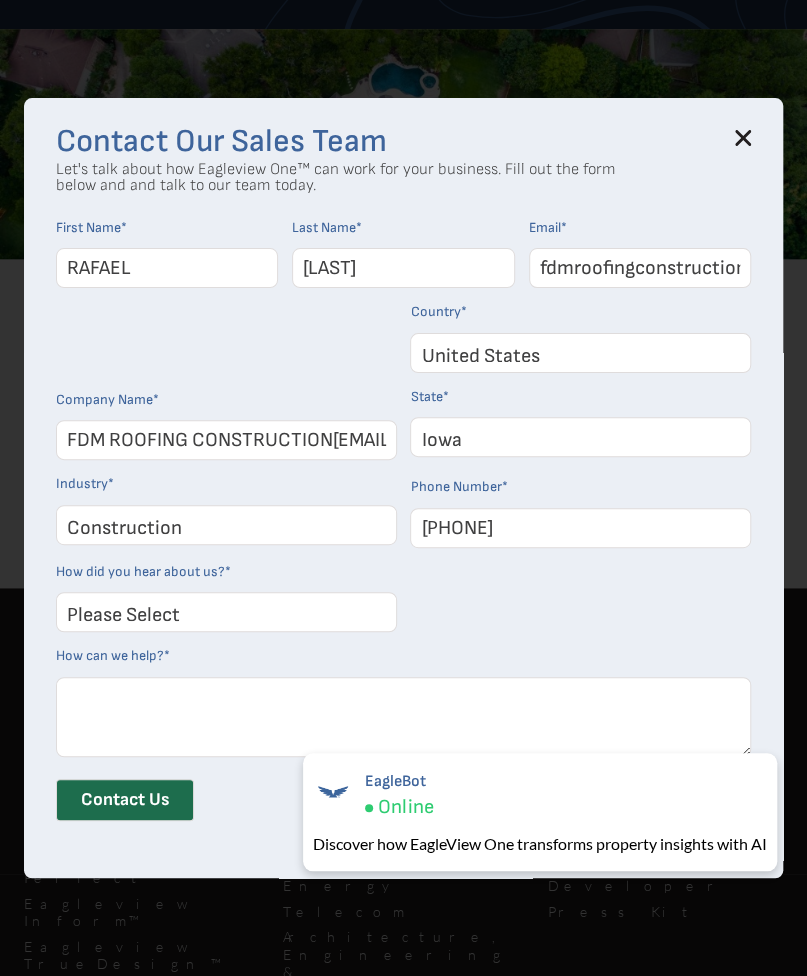 select on "Social Media" 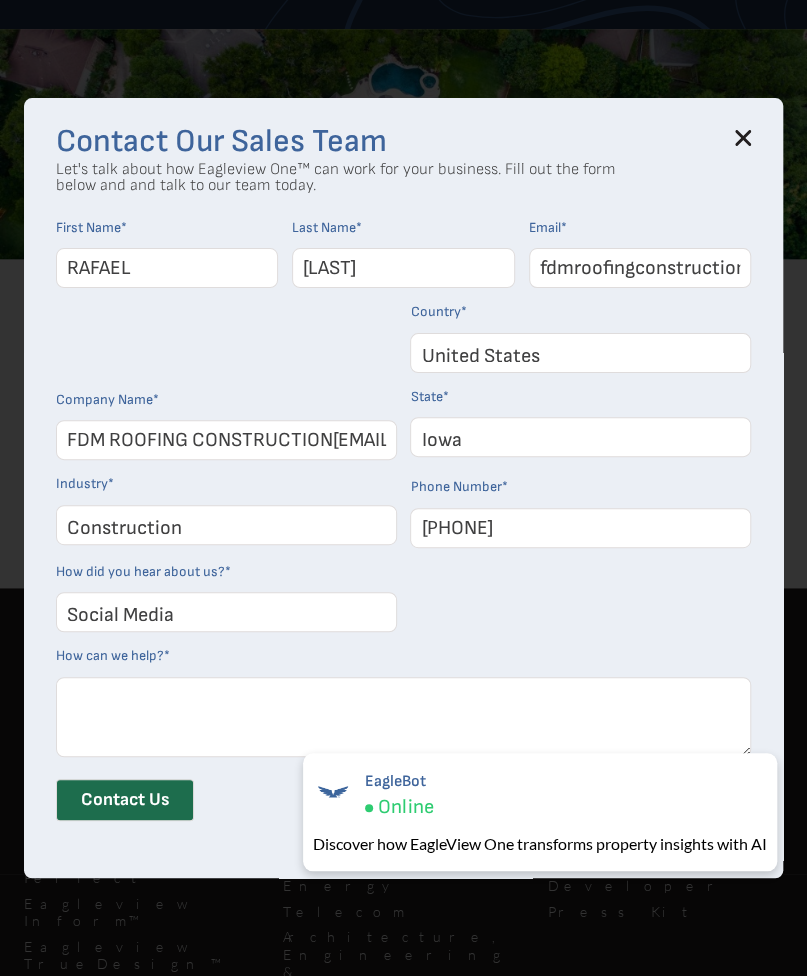 click on "Please Select Search Engine Social Media Word of Mouth Podcast Online Advertisement Event or Webinar Other" at bounding box center (226, 612) 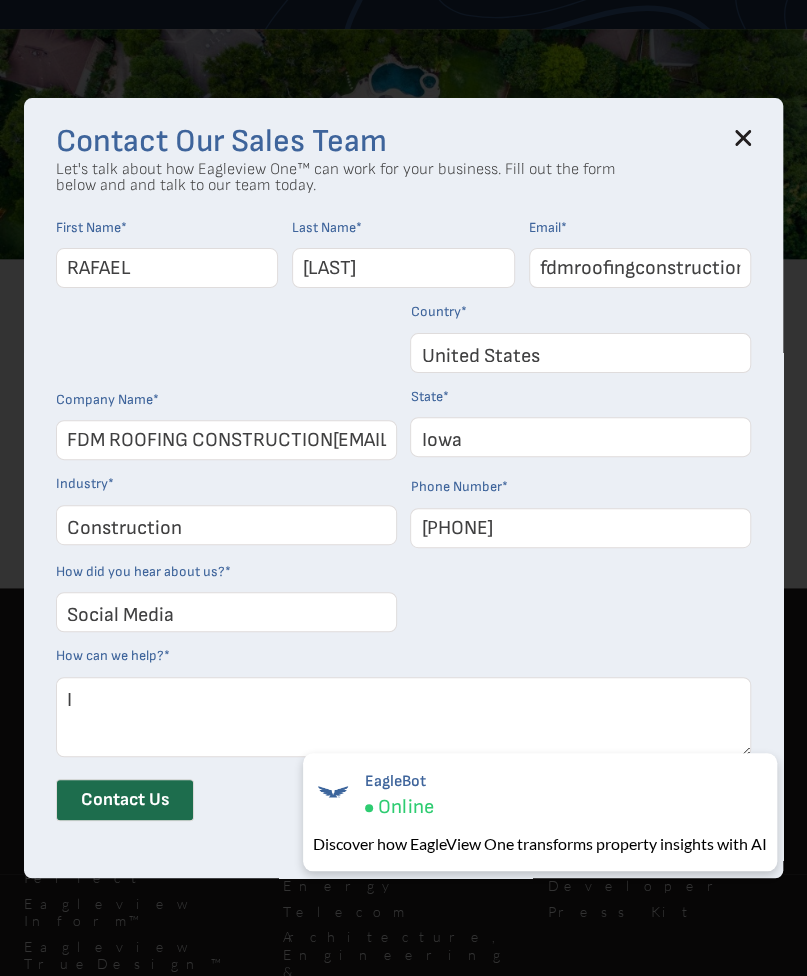 type on "I" 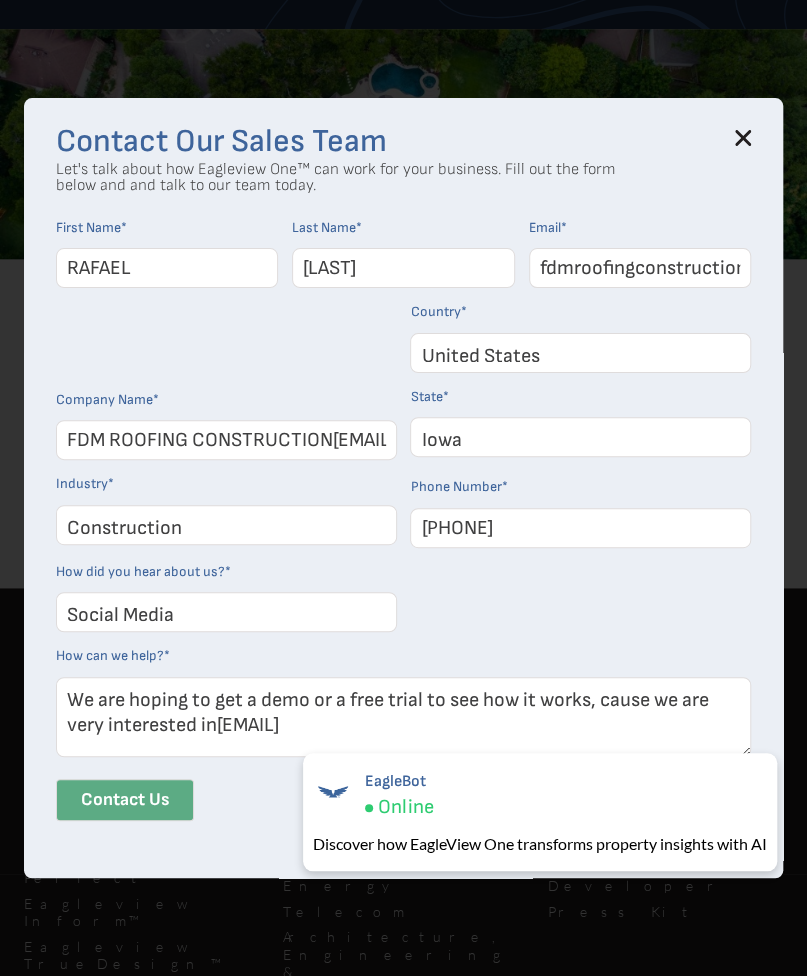type on "We are hoping to get a demo or a free trial to see how it works, cause we are very interested in" 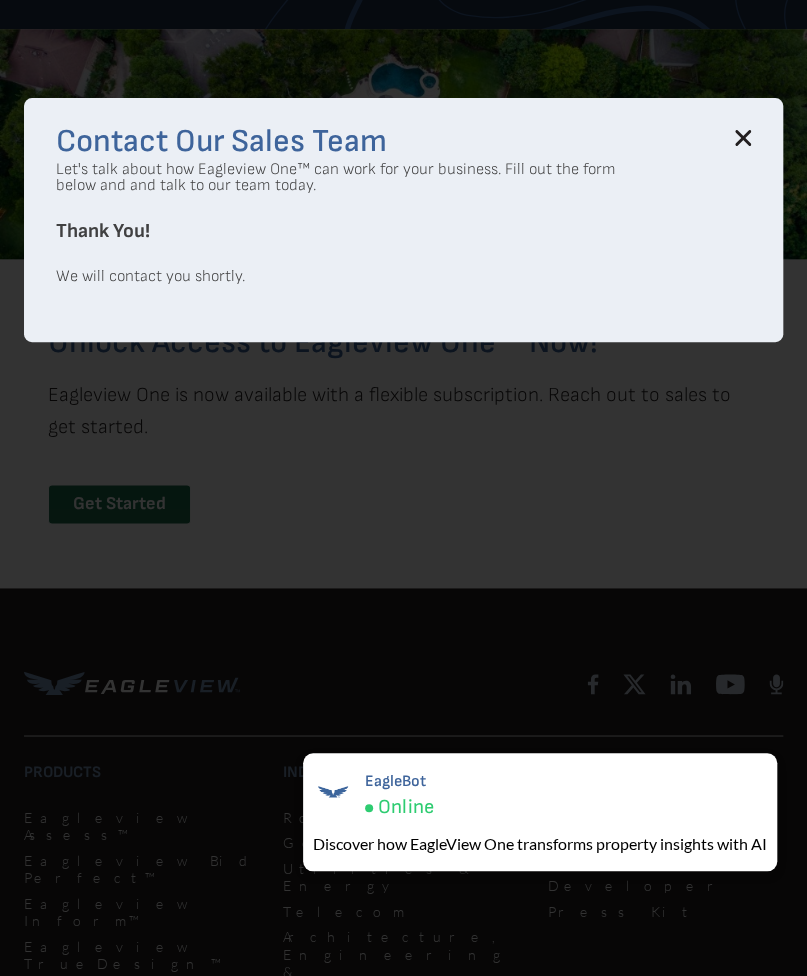 click 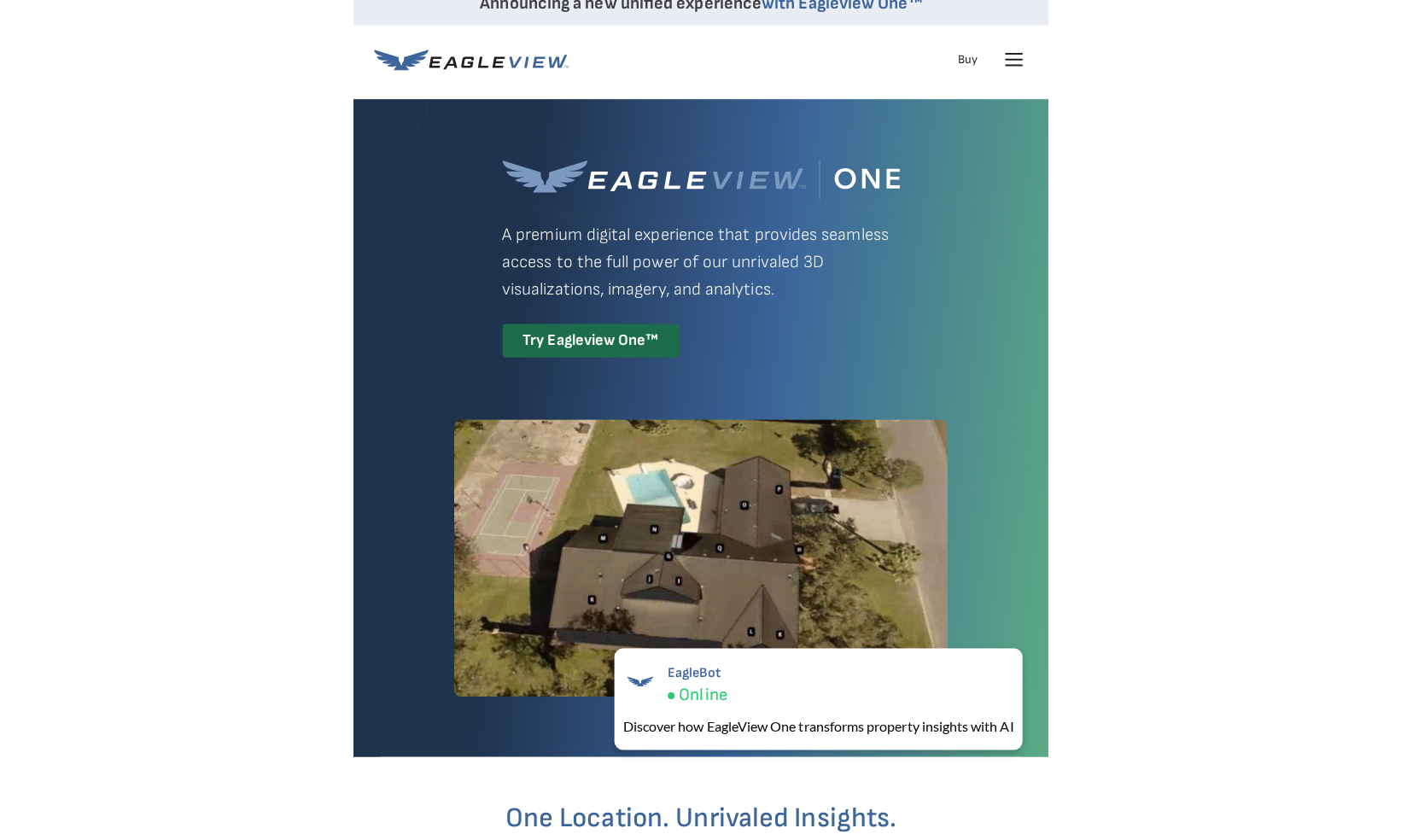scroll, scrollTop: 0, scrollLeft: 0, axis: both 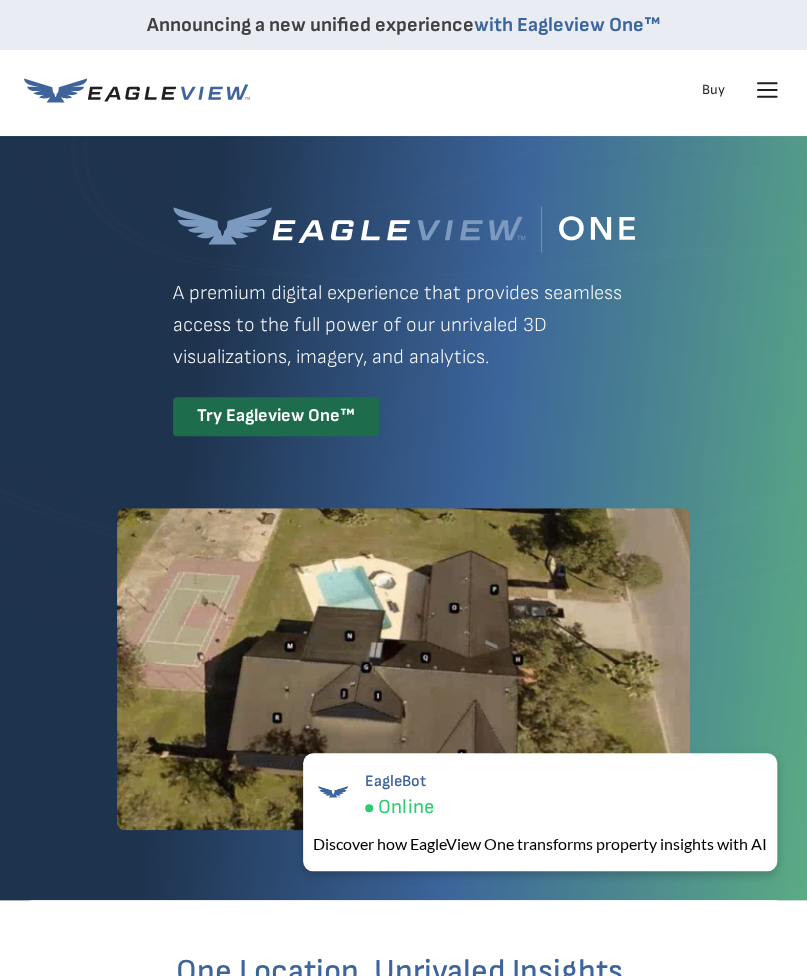 click on "Buy" at bounding box center [713, 90] 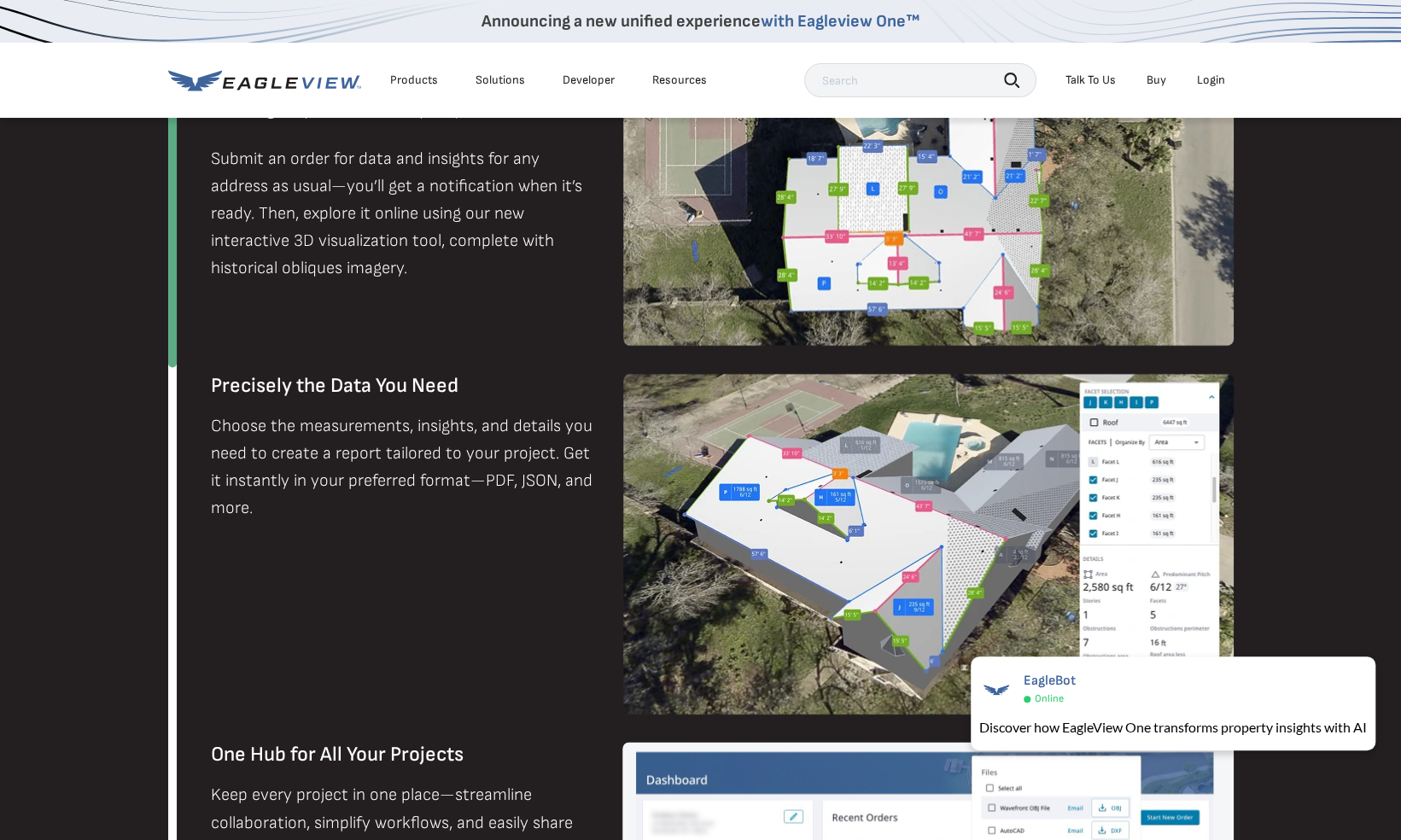 scroll, scrollTop: 1274, scrollLeft: 0, axis: vertical 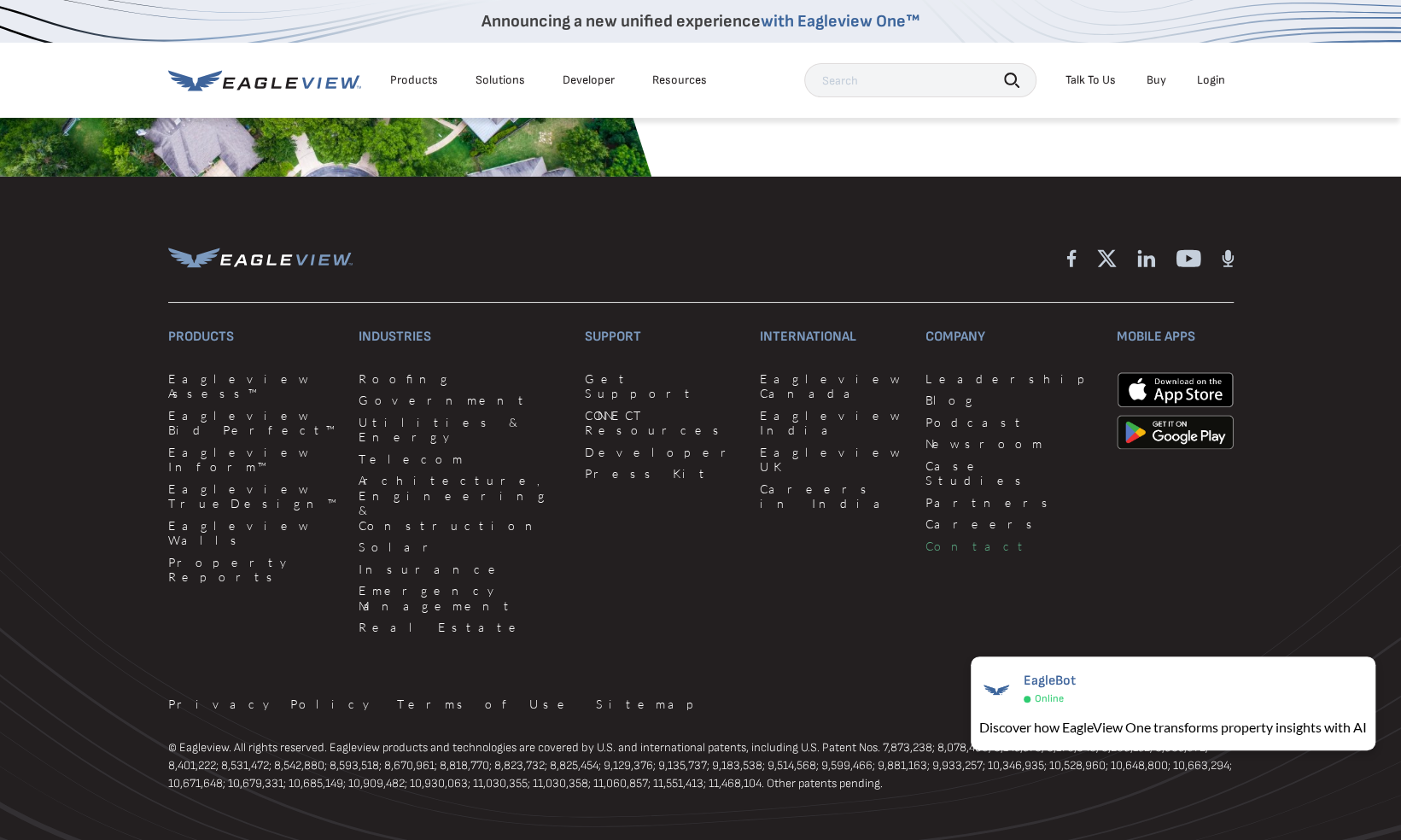click on "Contact" at bounding box center (1011, 546) 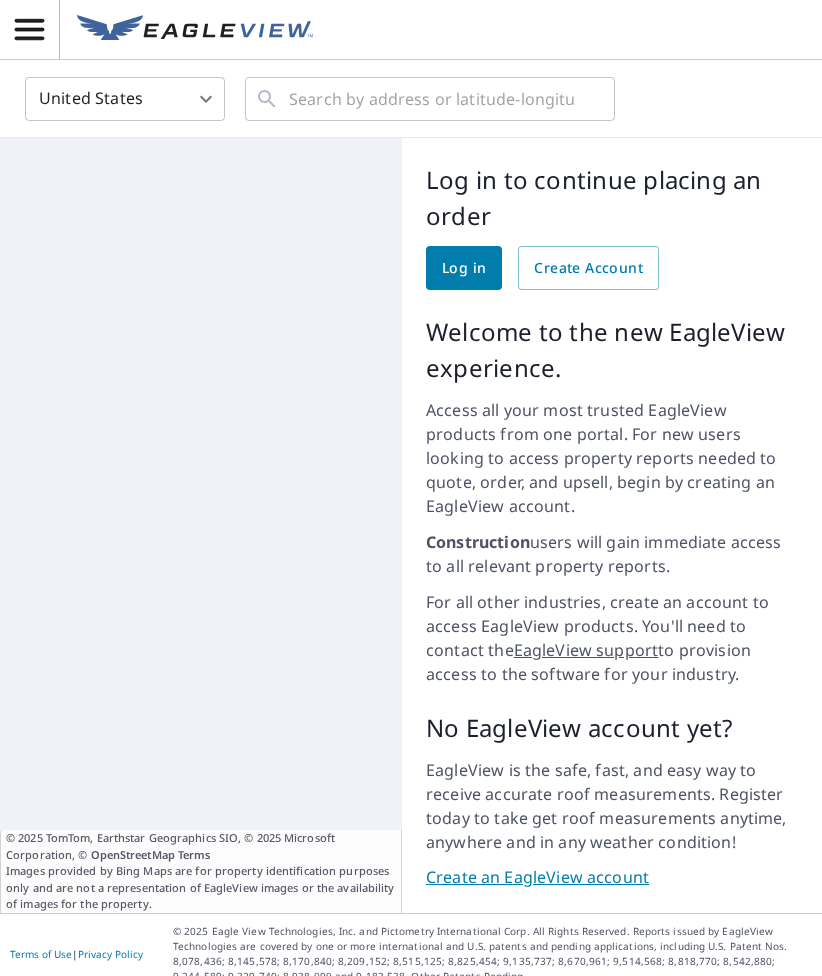 scroll, scrollTop: 0, scrollLeft: 0, axis: both 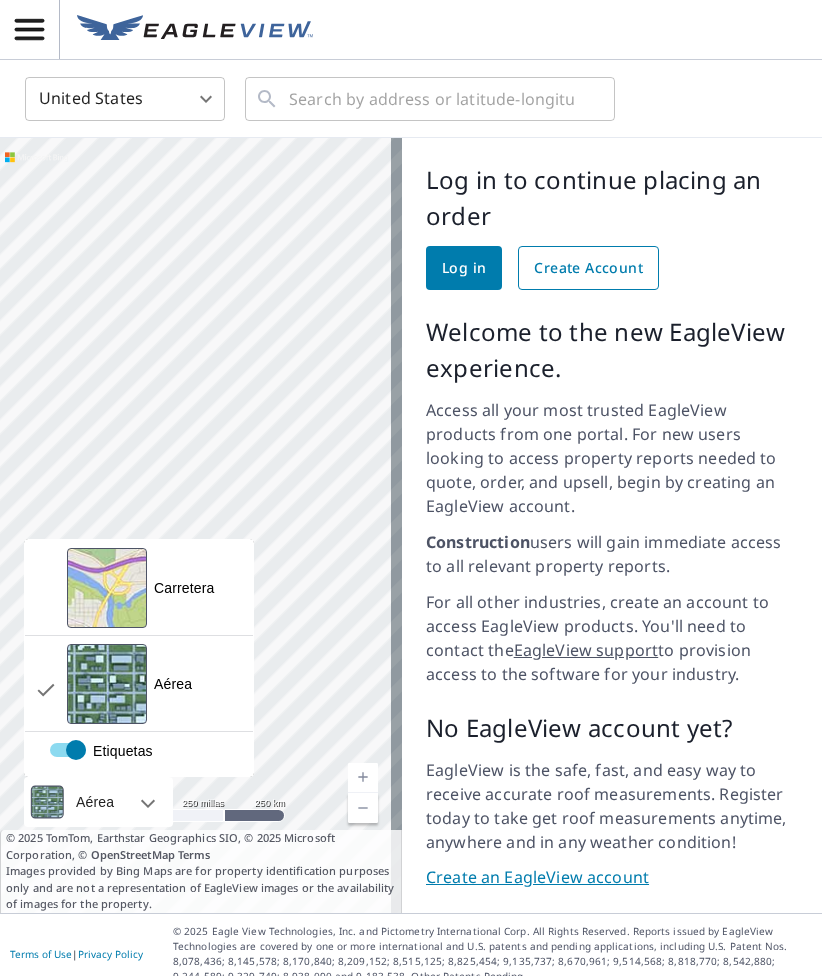 click on "Create Account" at bounding box center [588, 268] 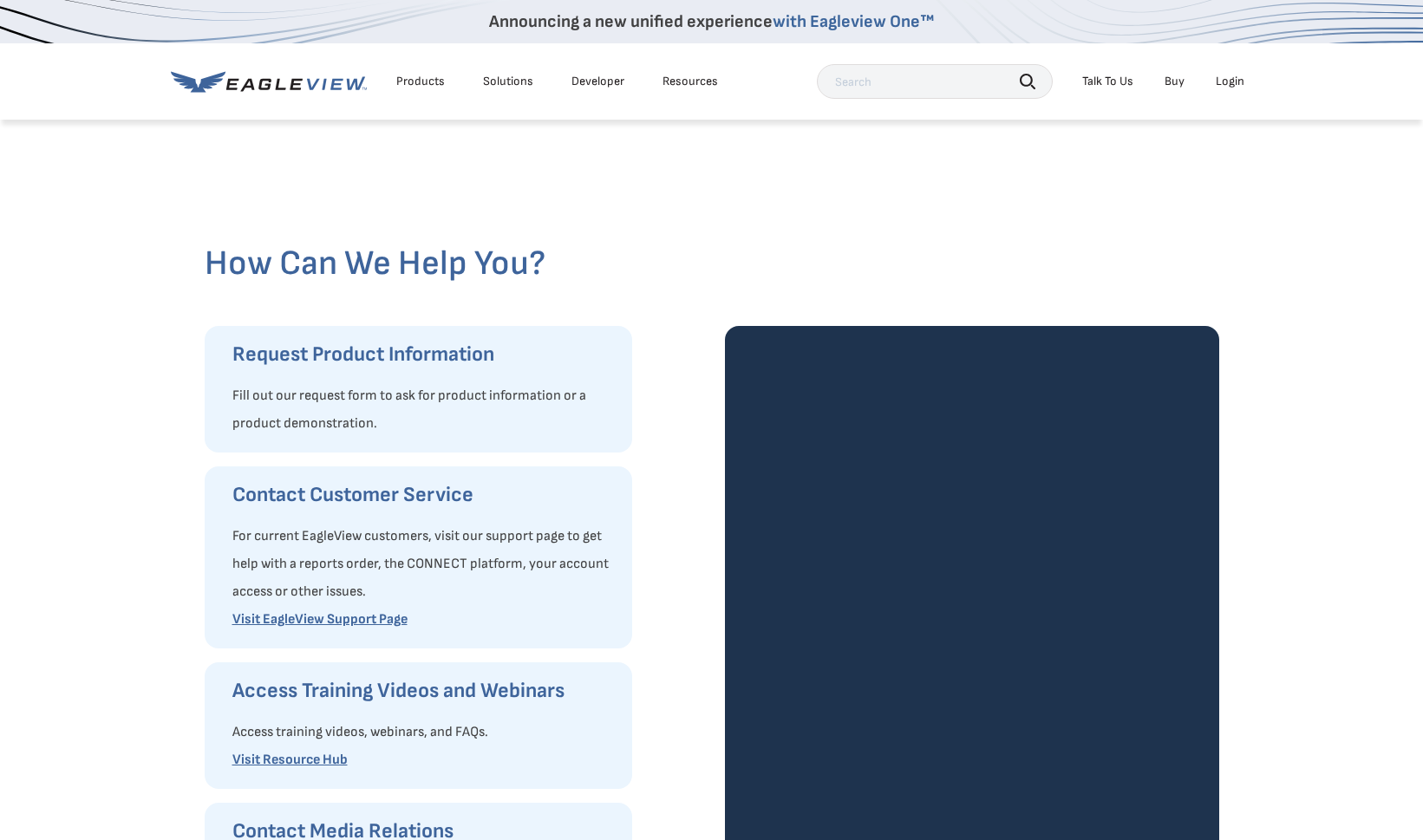 scroll, scrollTop: 0, scrollLeft: 0, axis: both 